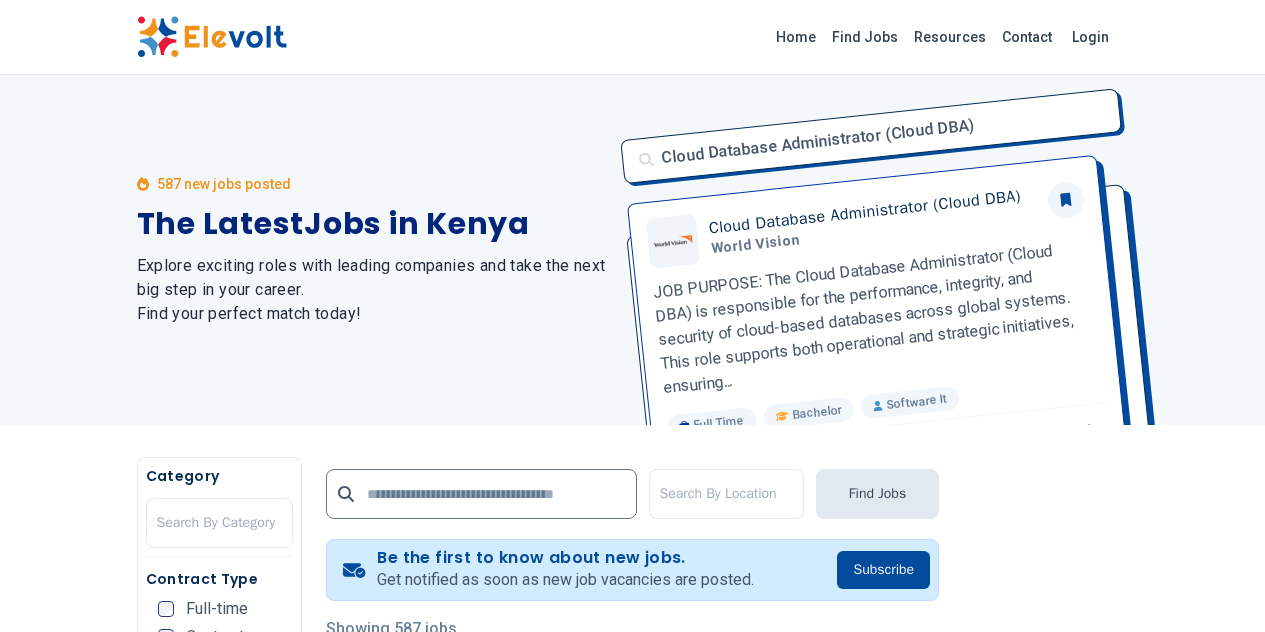 scroll, scrollTop: 0, scrollLeft: 0, axis: both 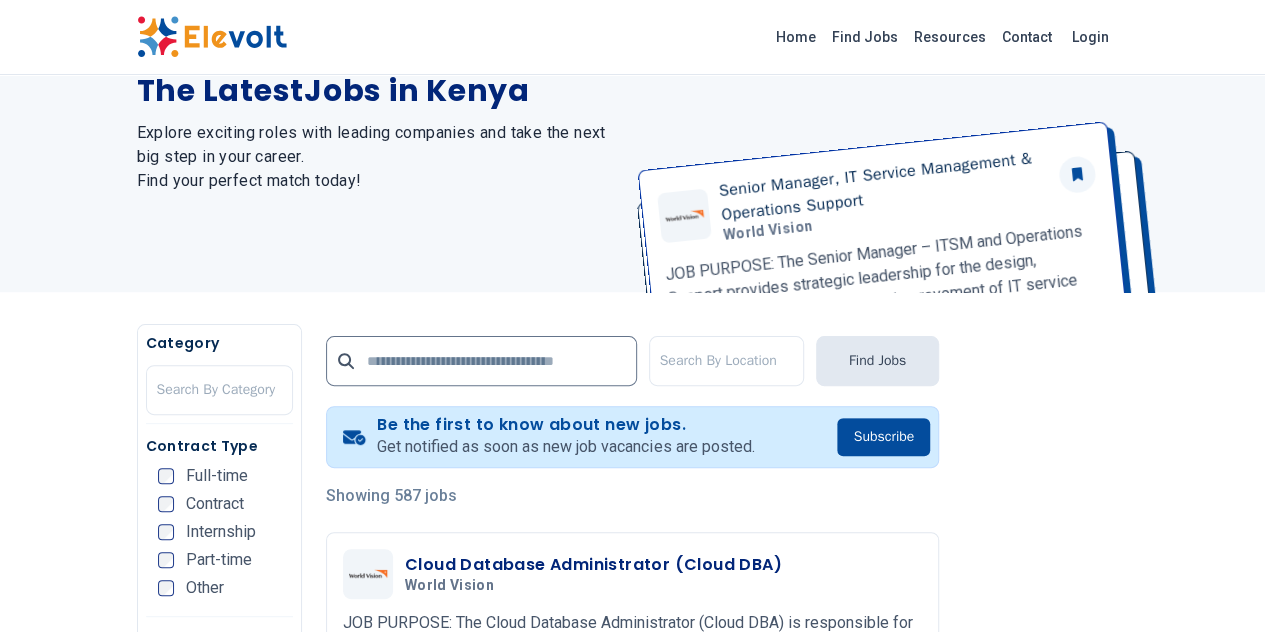 click at bounding box center (212, 37) 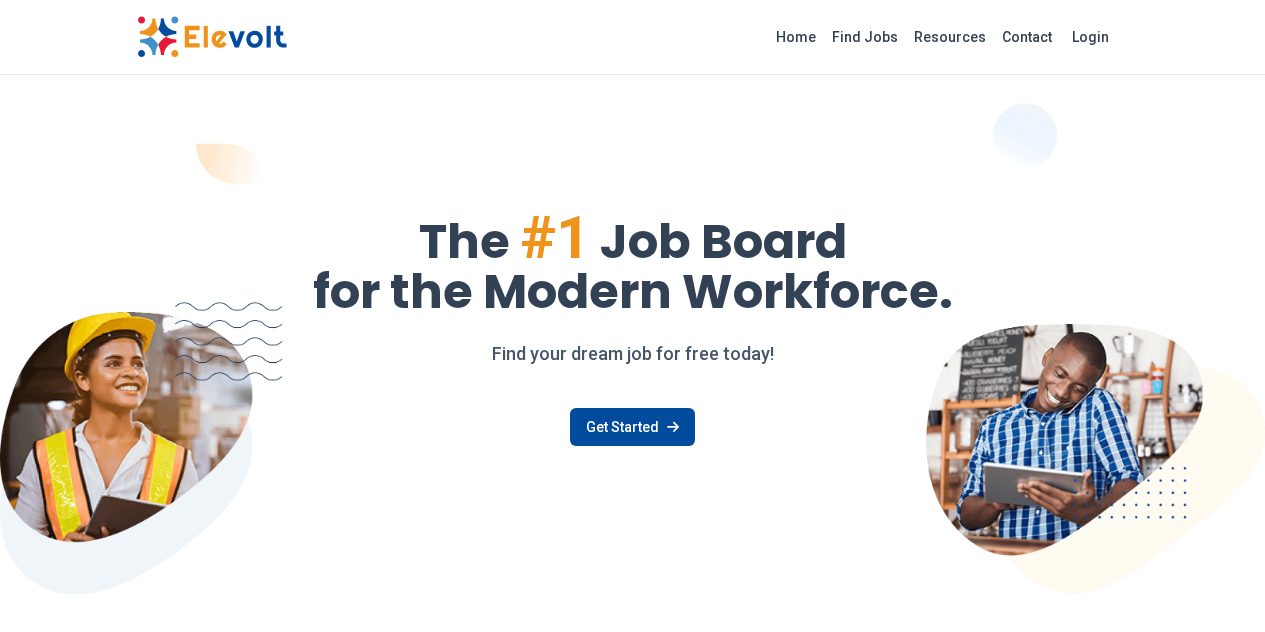 scroll, scrollTop: 0, scrollLeft: 0, axis: both 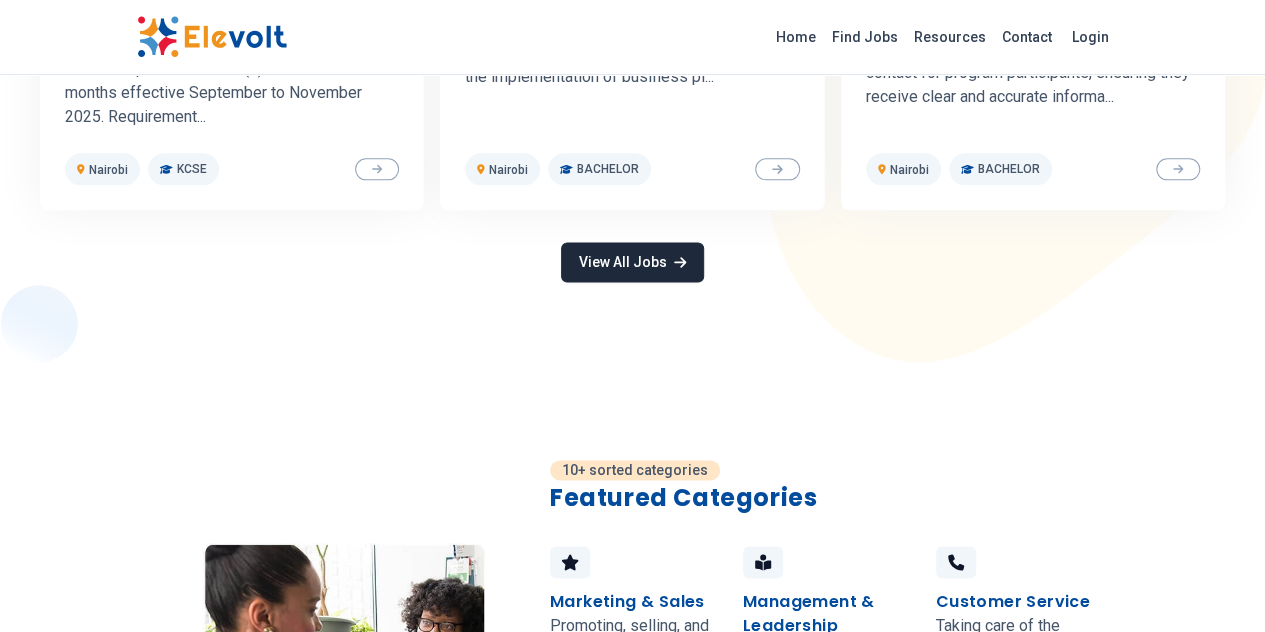 click on "View All Jobs" at bounding box center [632, 262] 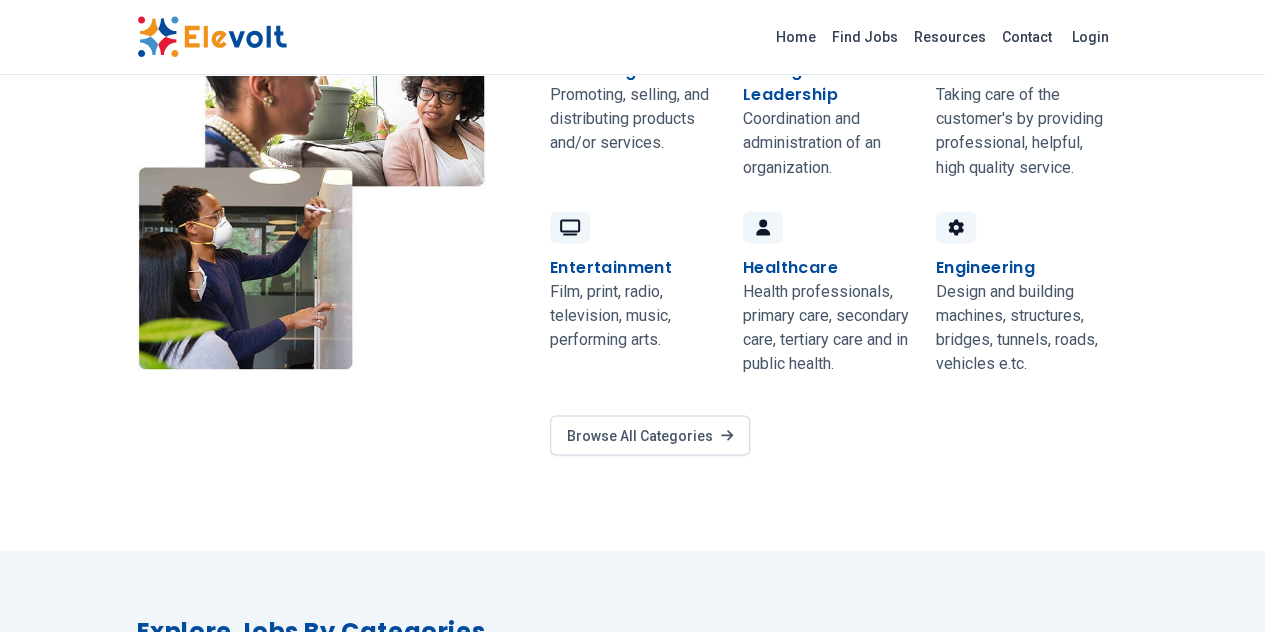 scroll, scrollTop: 1733, scrollLeft: 0, axis: vertical 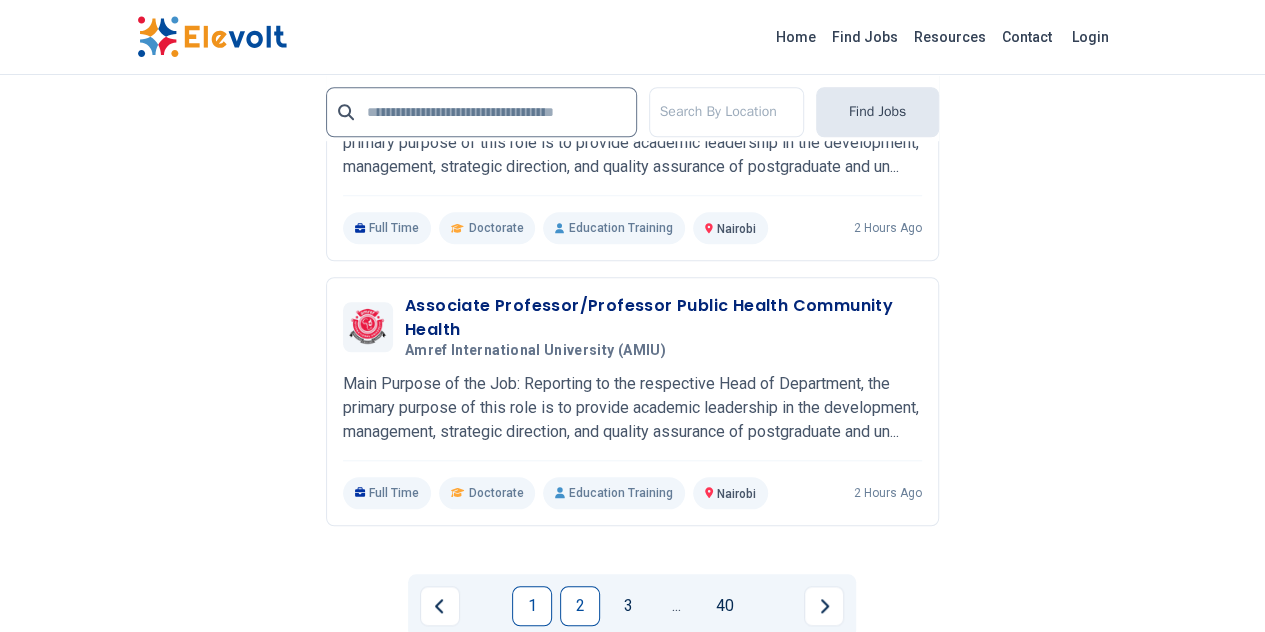 click on "2" at bounding box center [580, 606] 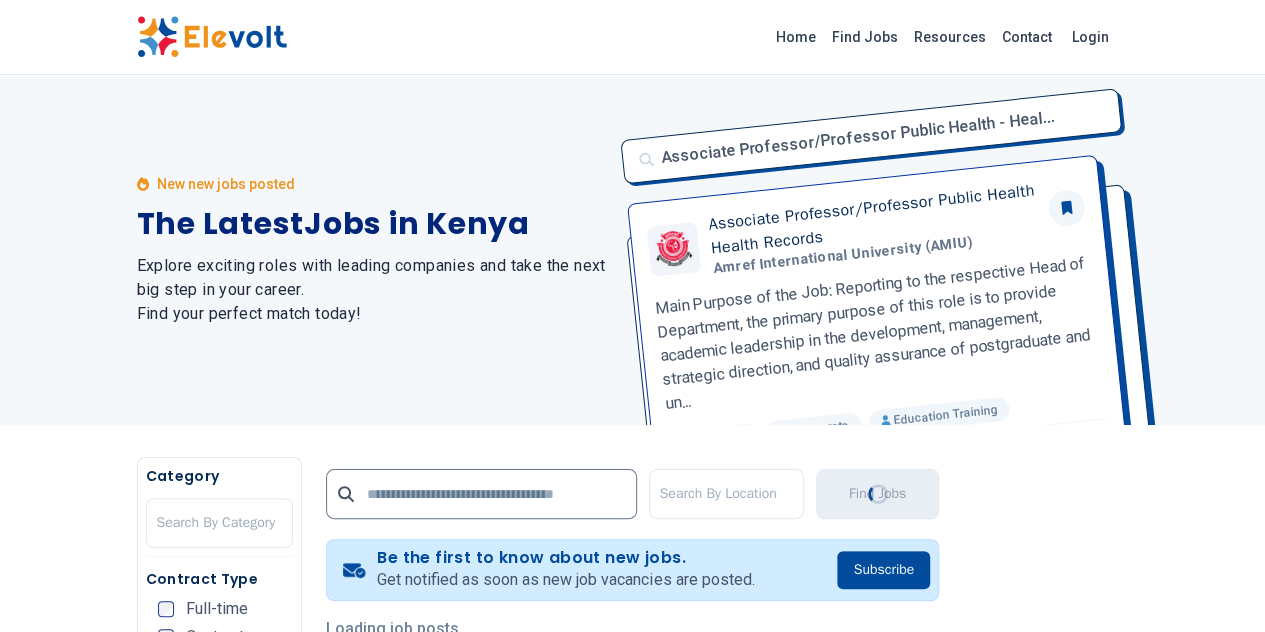 scroll, scrollTop: 368, scrollLeft: 0, axis: vertical 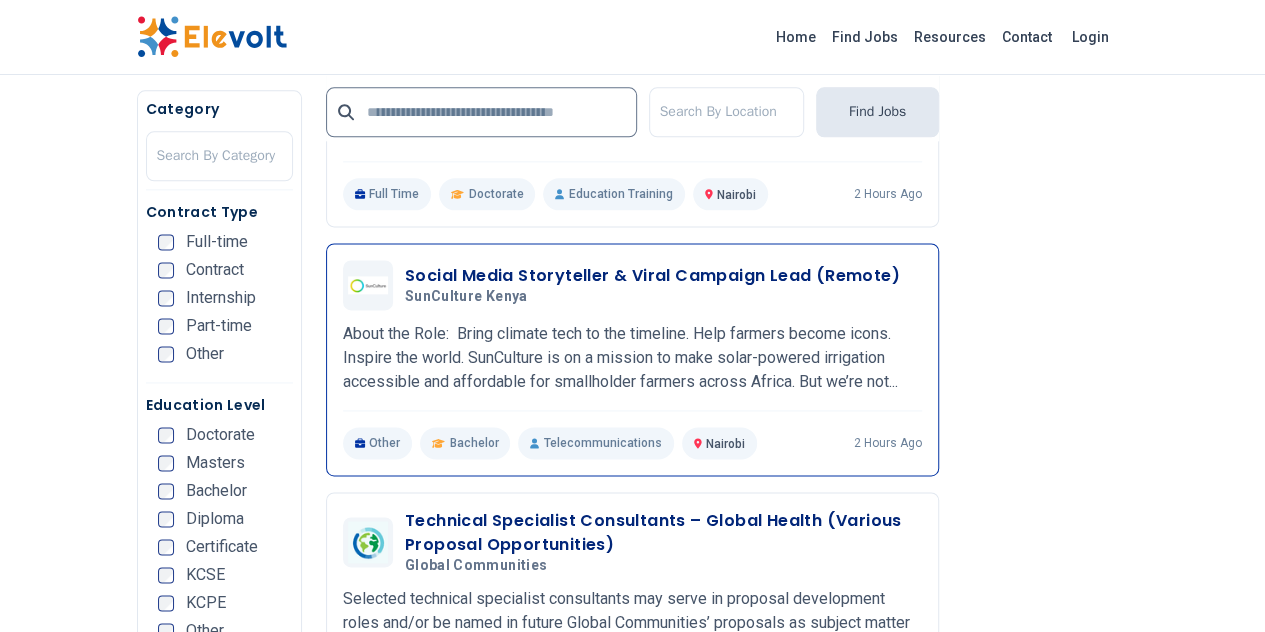 click on "Social Media Storyteller & Viral Campaign Lead (Remote)" at bounding box center (652, 276) 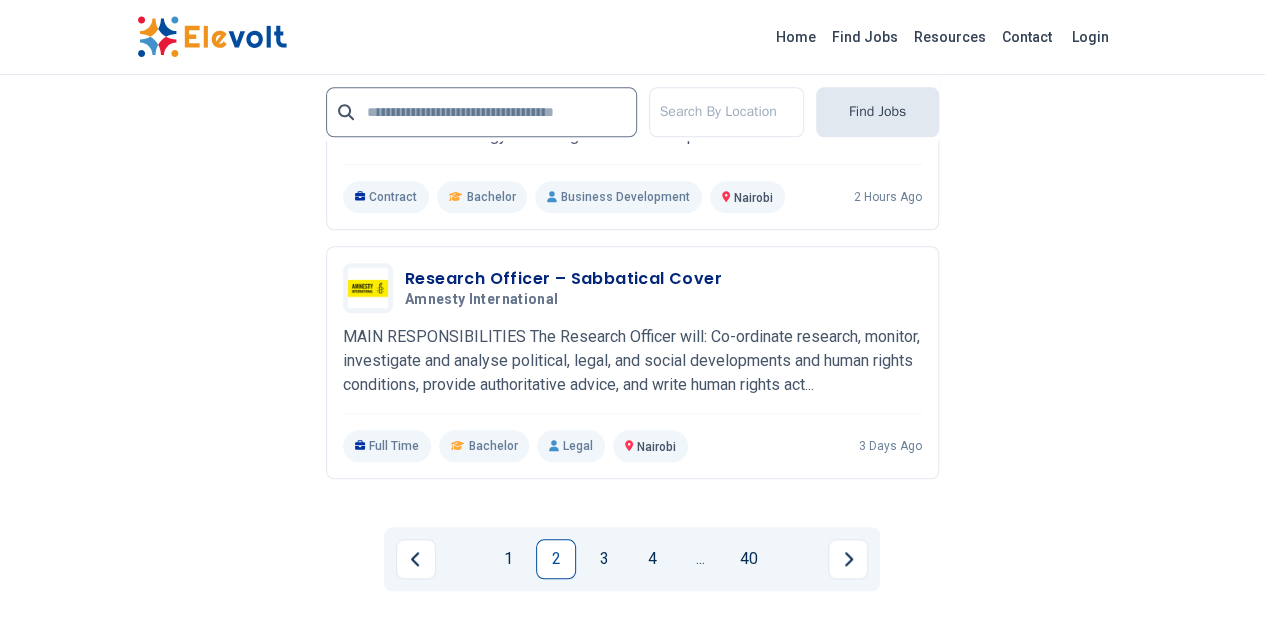 scroll, scrollTop: 4400, scrollLeft: 0, axis: vertical 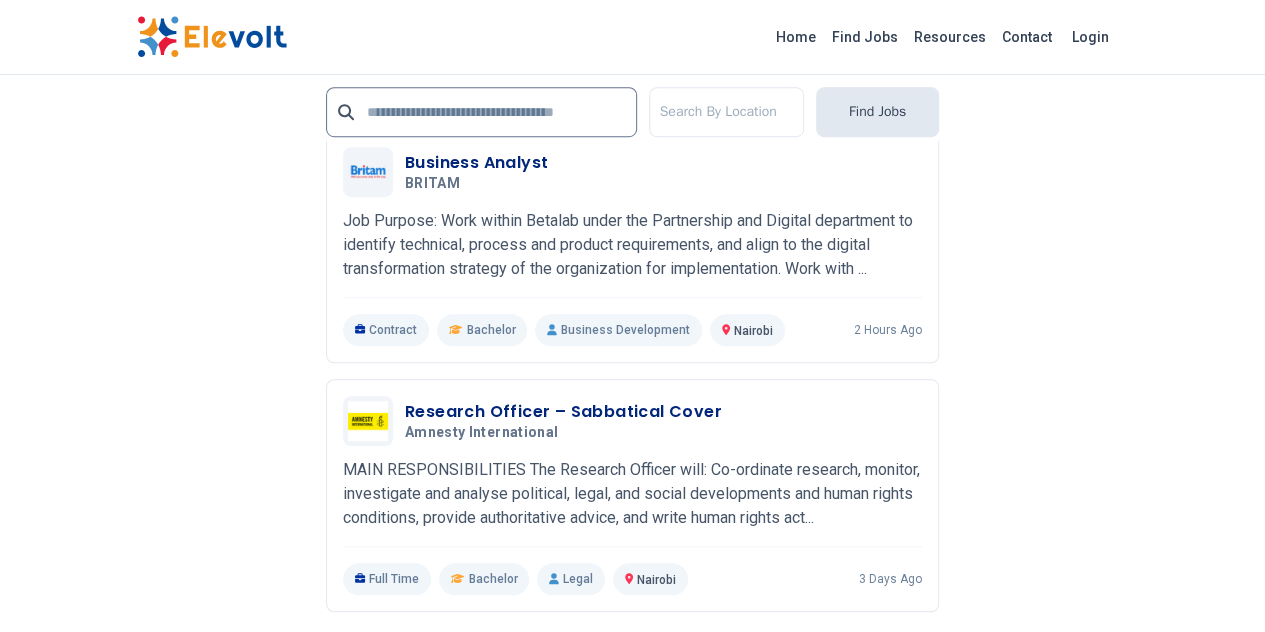 click on "3" at bounding box center (604, 692) 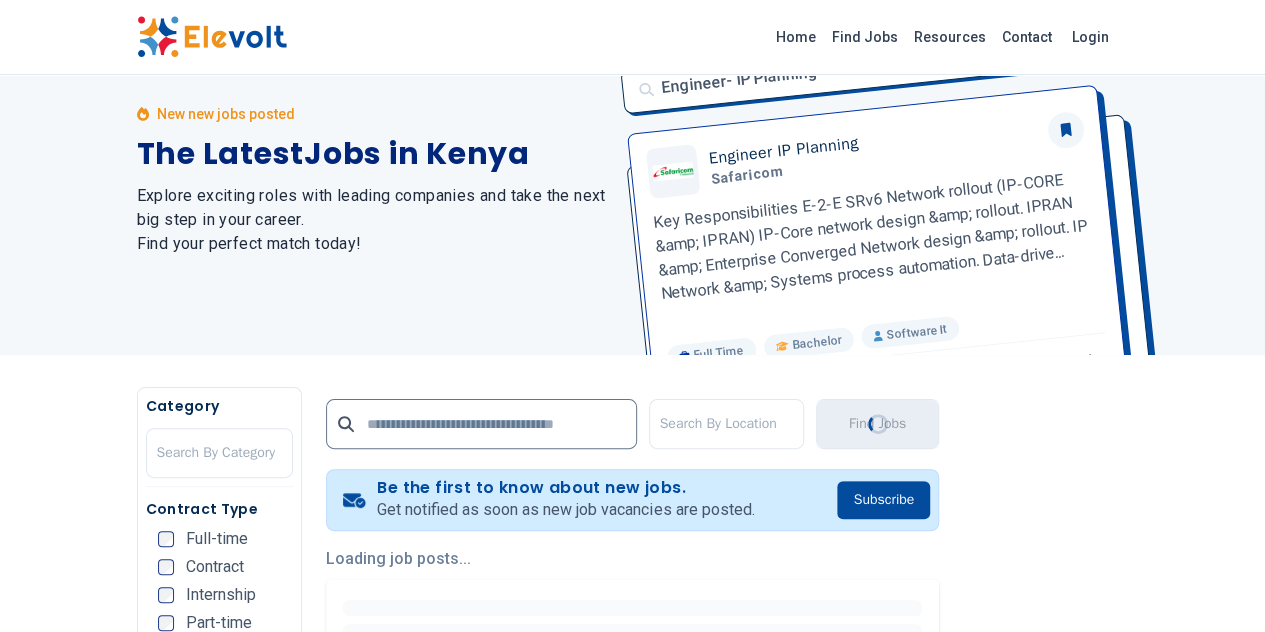 scroll, scrollTop: 0, scrollLeft: 0, axis: both 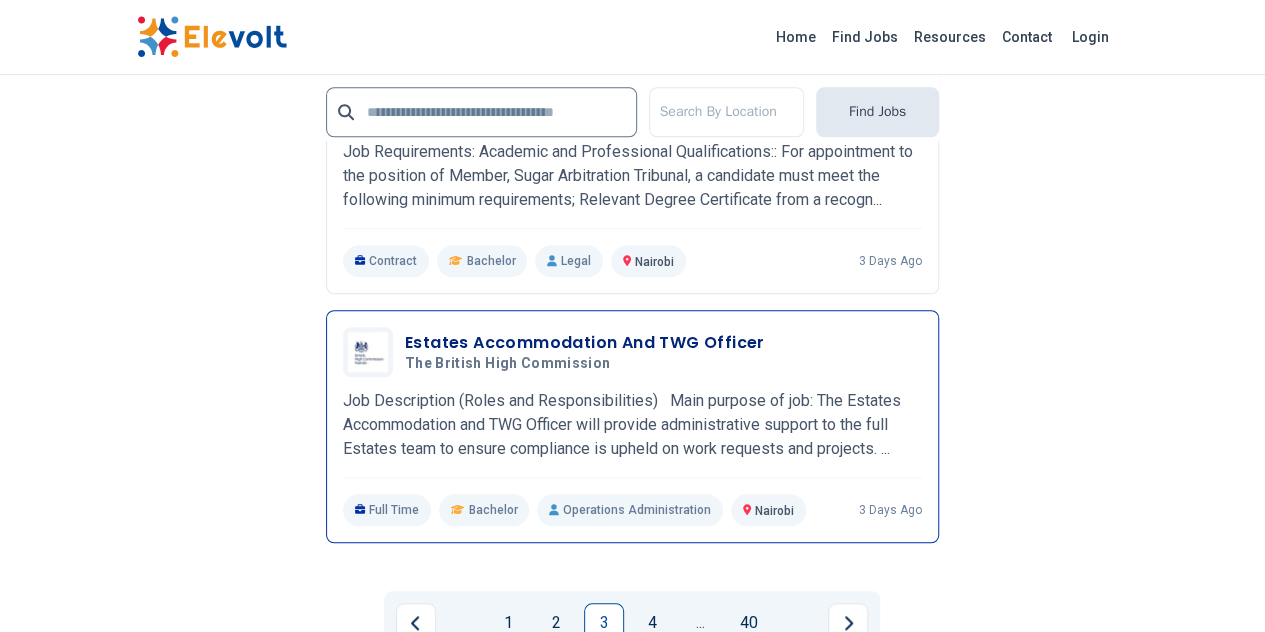 click on "Estates Accommodation And TWG Officer" at bounding box center [585, 343] 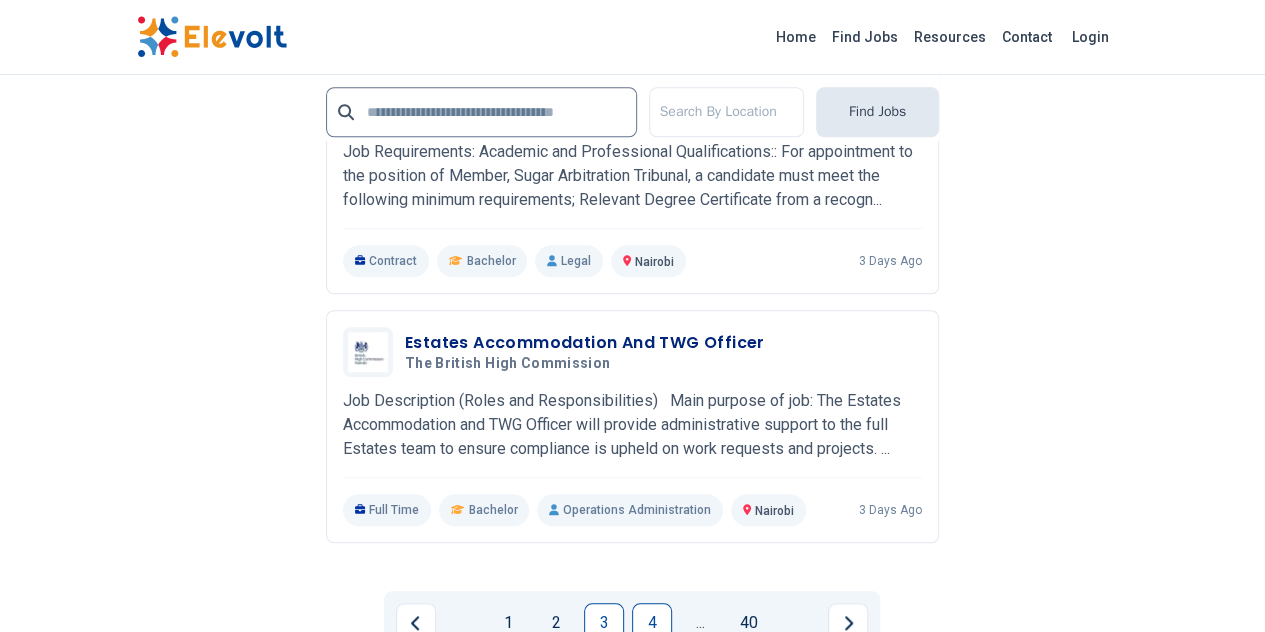 click on "4" at bounding box center (652, 623) 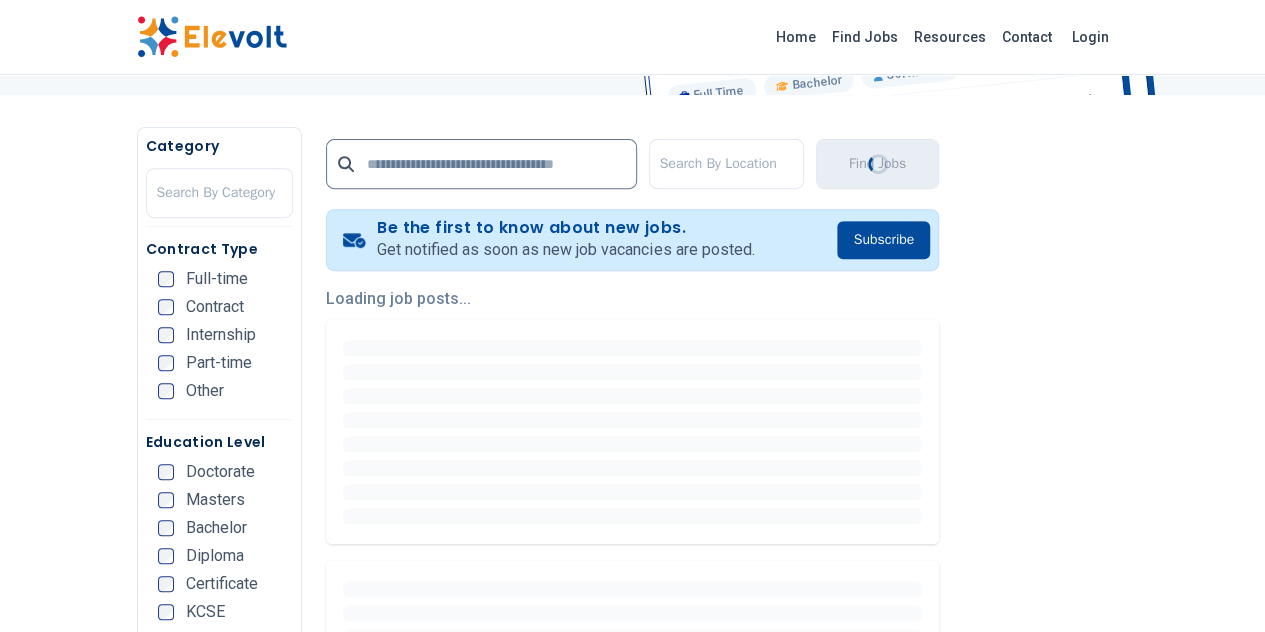 scroll, scrollTop: 533, scrollLeft: 0, axis: vertical 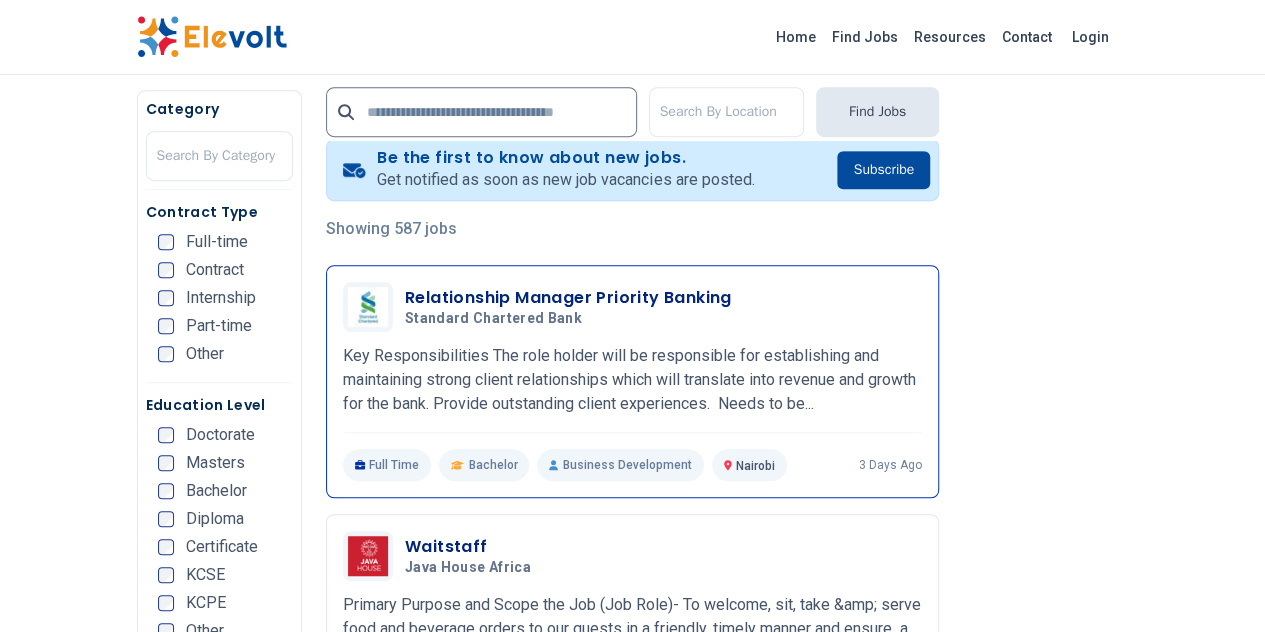 click on "Relationship Manager Priority Banking" at bounding box center [568, 298] 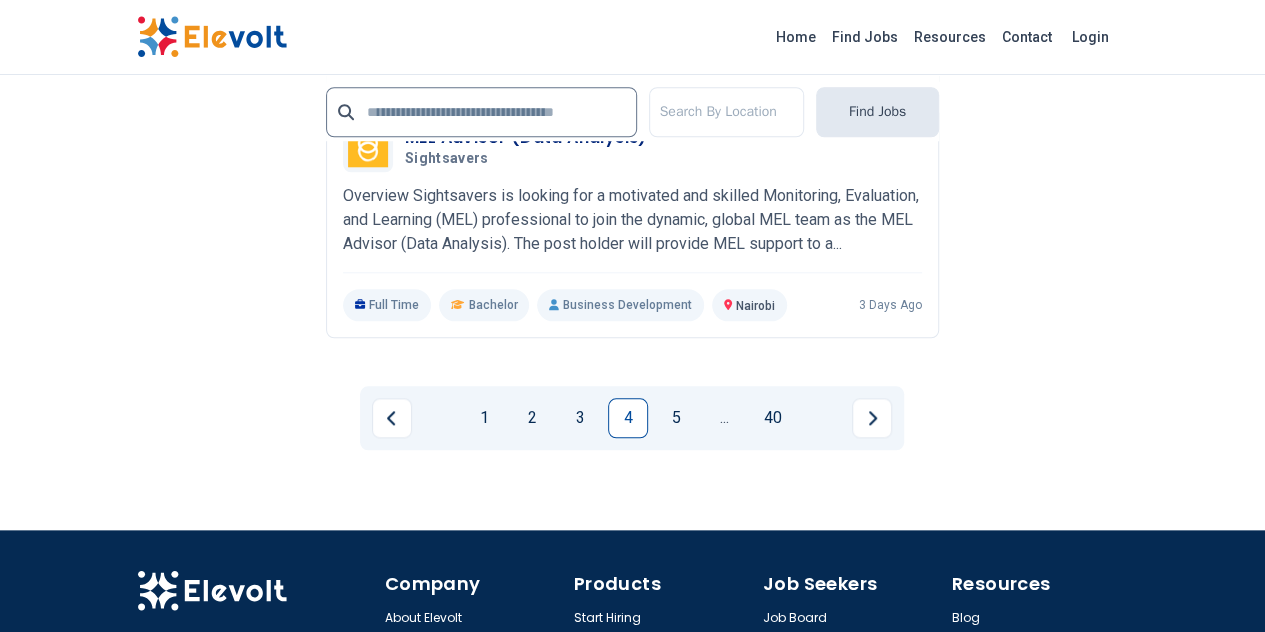 scroll, scrollTop: 4666, scrollLeft: 0, axis: vertical 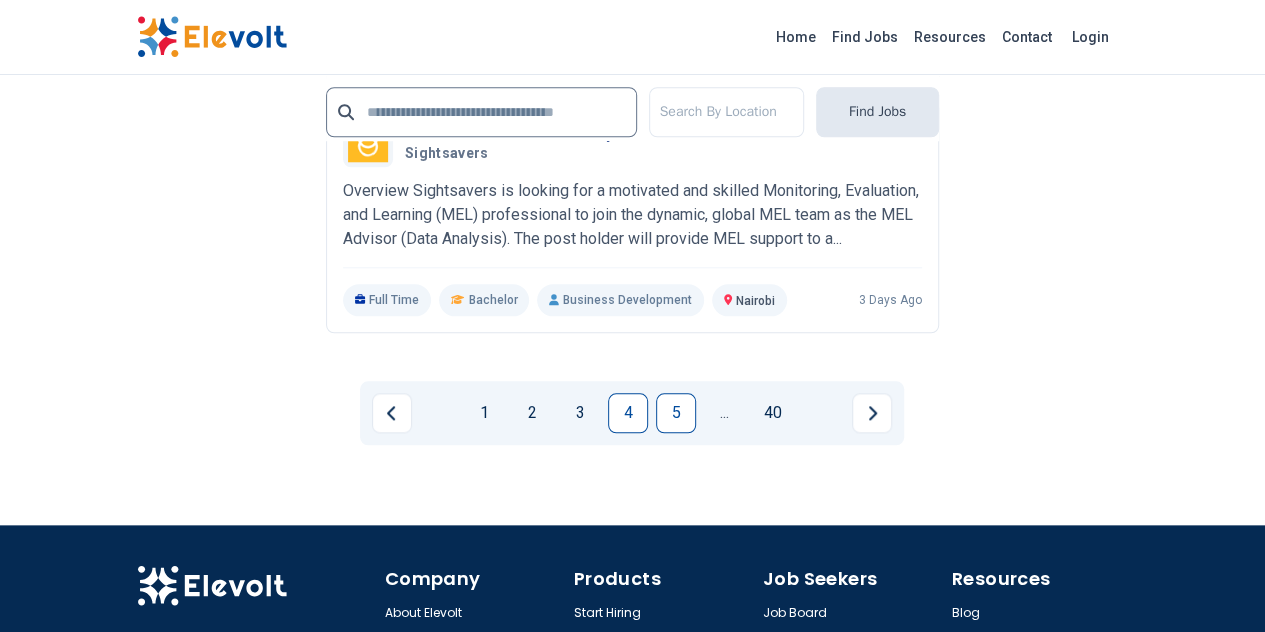 click on "5" at bounding box center (676, 413) 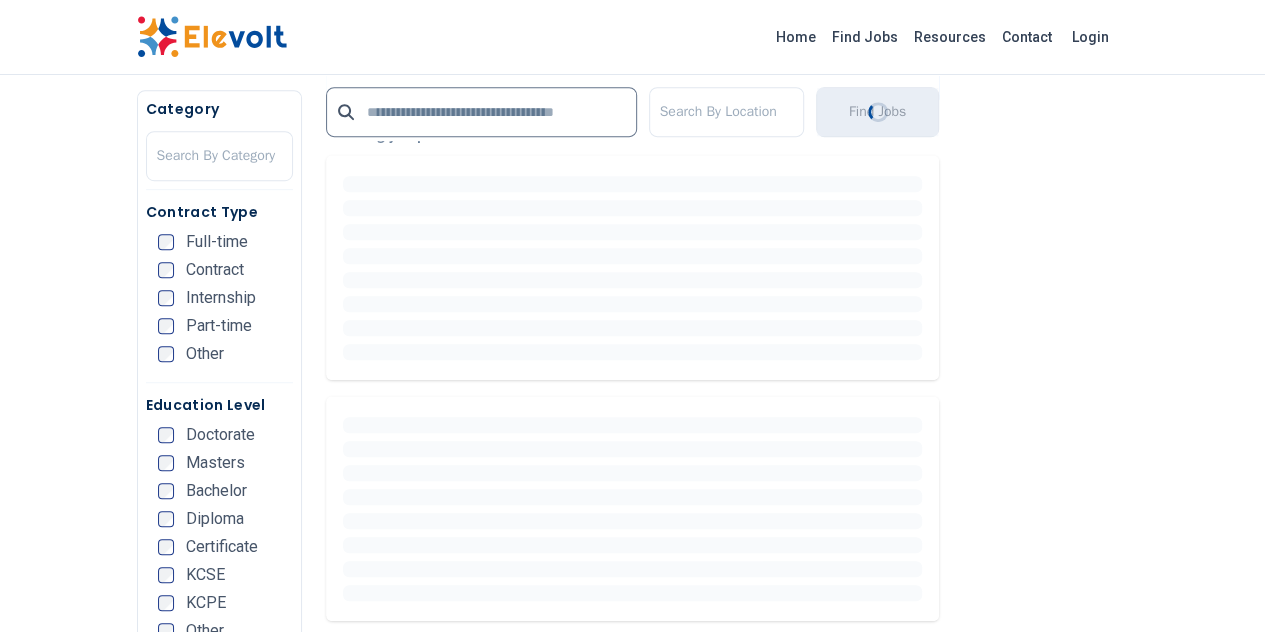 scroll, scrollTop: 533, scrollLeft: 0, axis: vertical 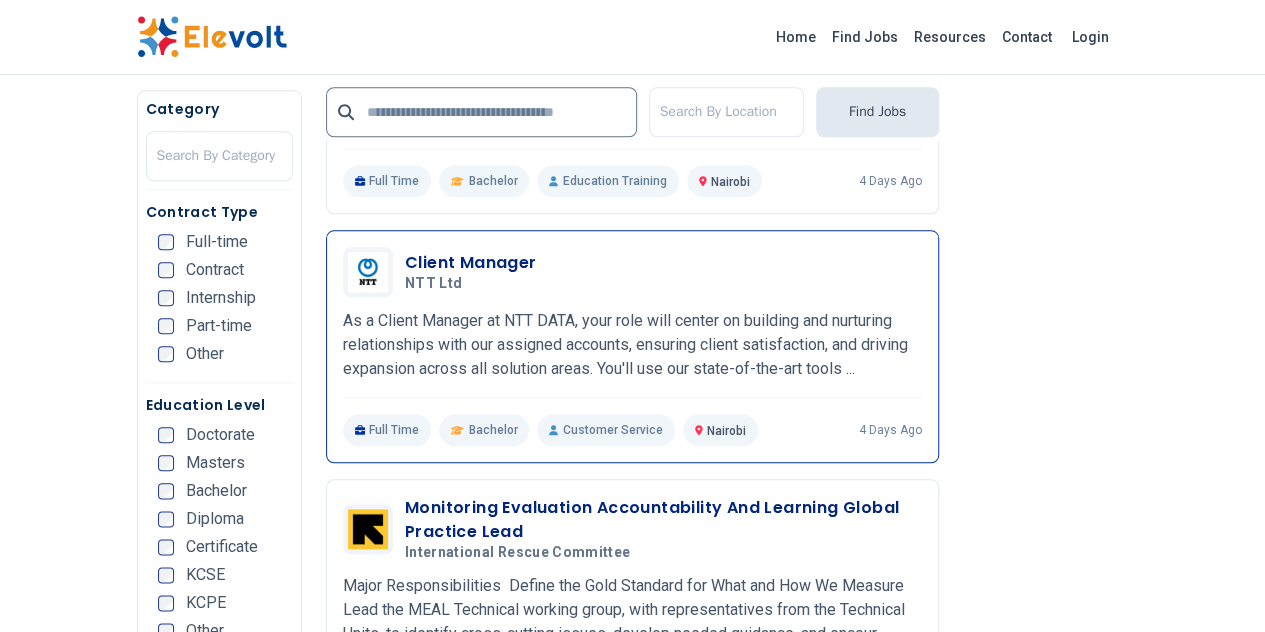 click on "Client Manager" at bounding box center [471, 263] 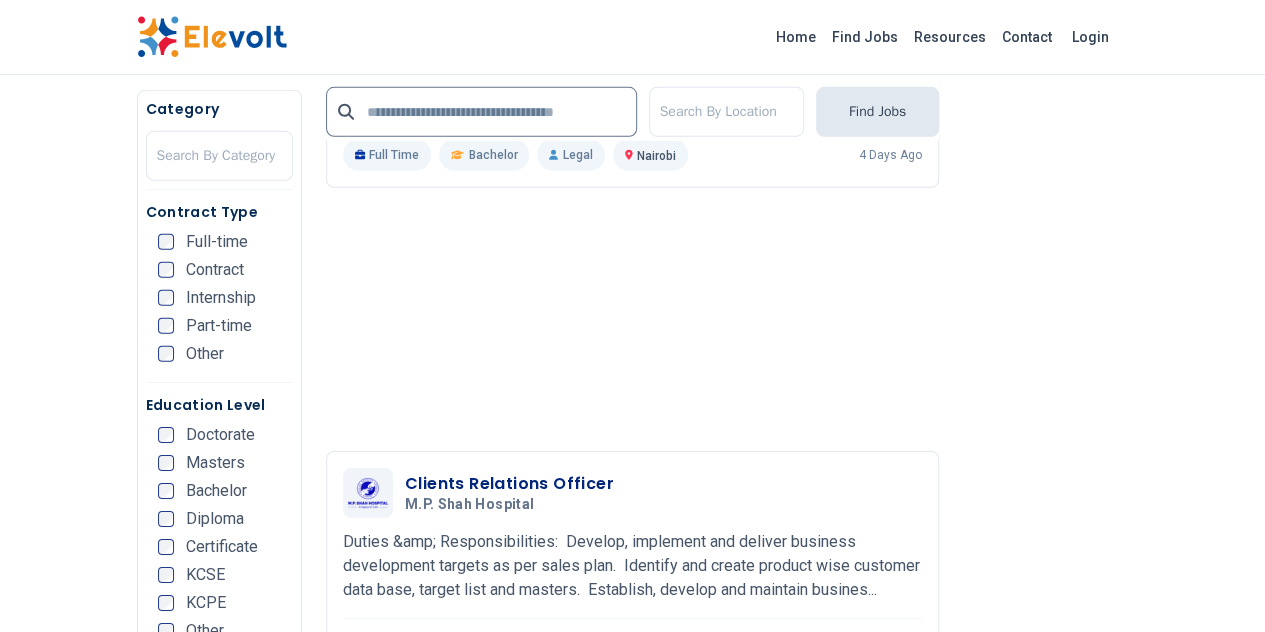 scroll, scrollTop: 3066, scrollLeft: 0, axis: vertical 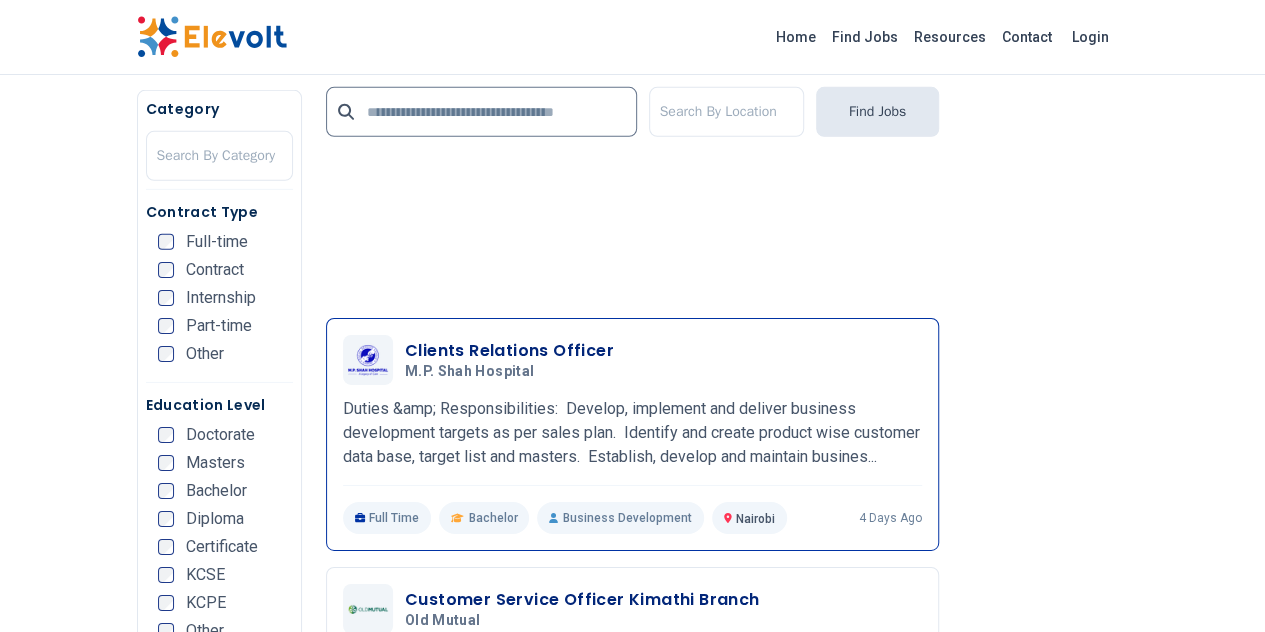 click on "Clients Relations Officer" at bounding box center (509, 351) 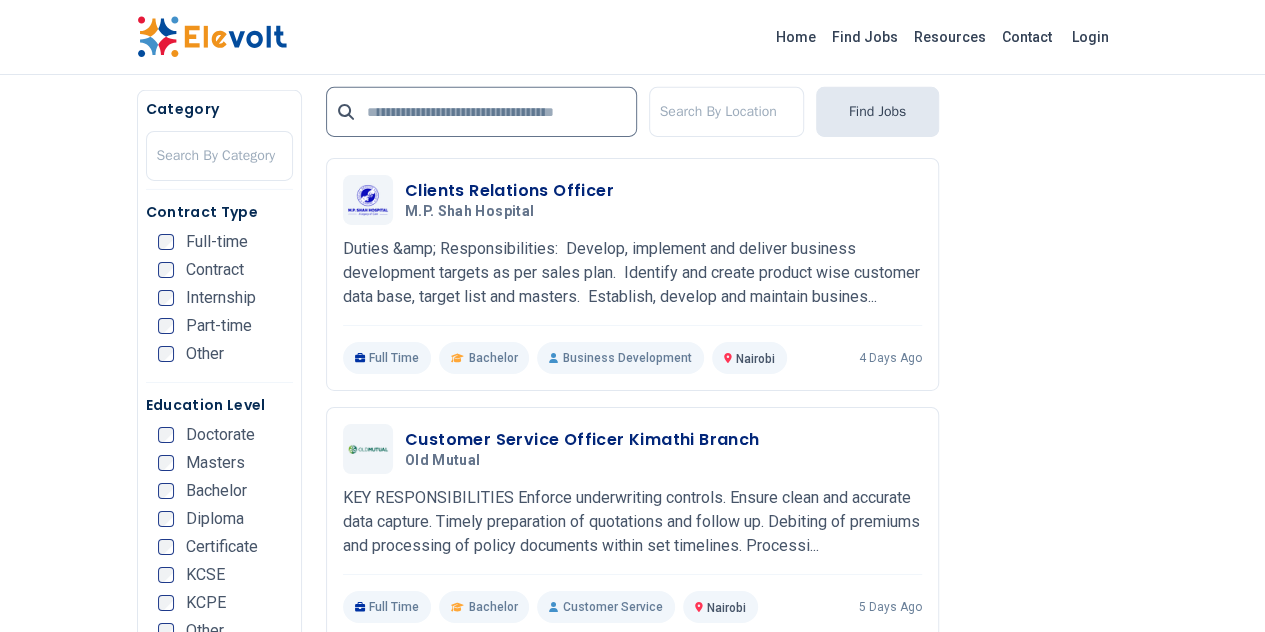 scroll, scrollTop: 3200, scrollLeft: 0, axis: vertical 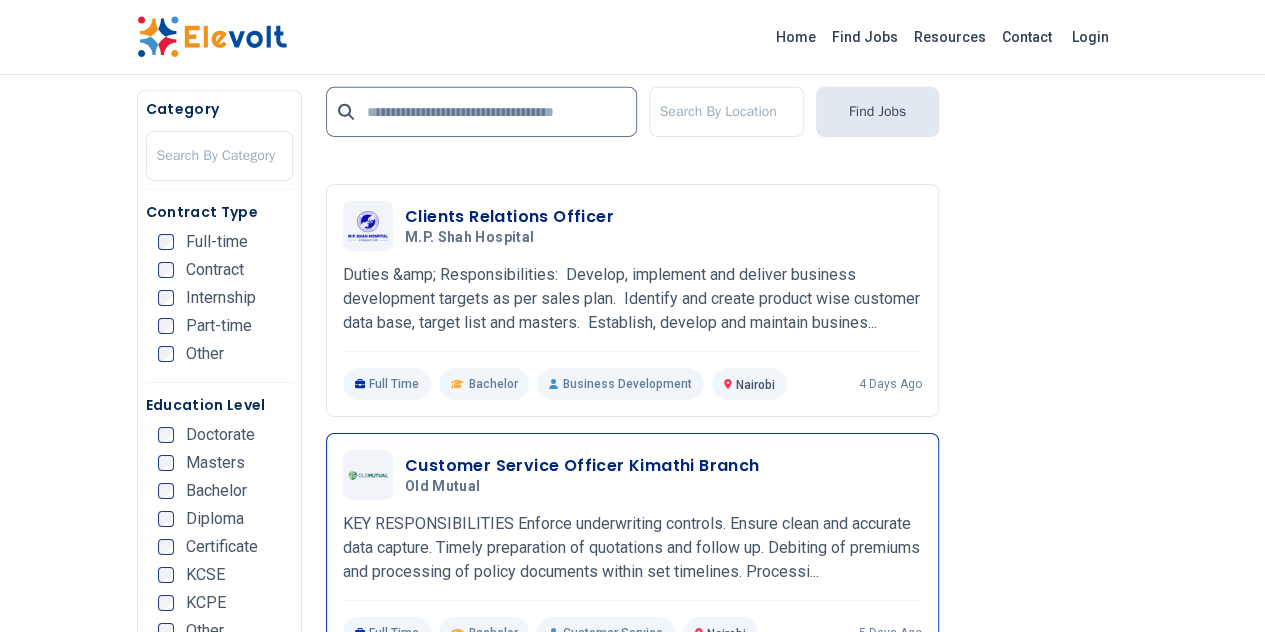 click on "Customer Service Officer   Kimathi Branch" at bounding box center [582, 466] 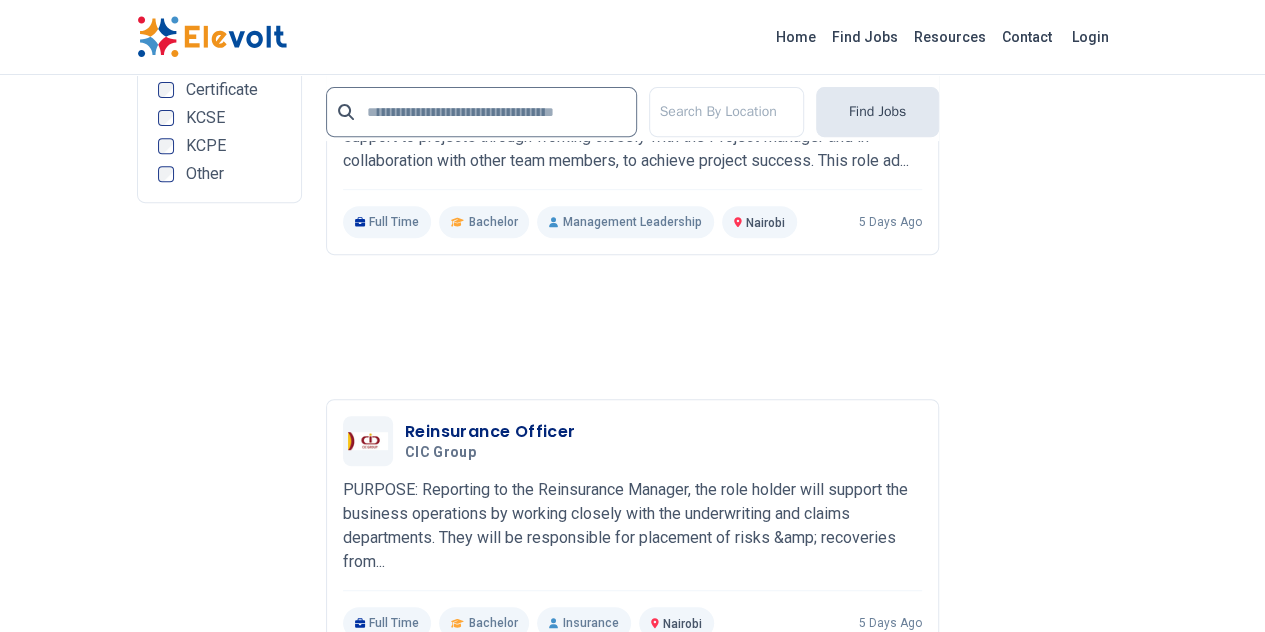 scroll, scrollTop: 4533, scrollLeft: 0, axis: vertical 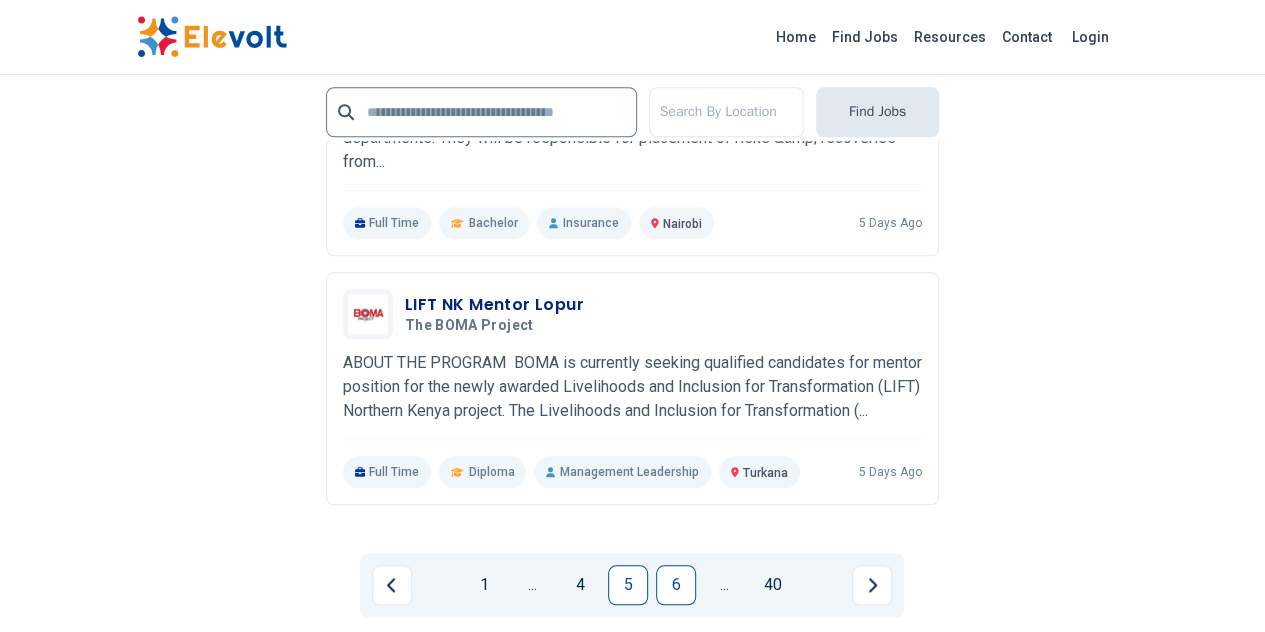 click on "6" at bounding box center (676, 585) 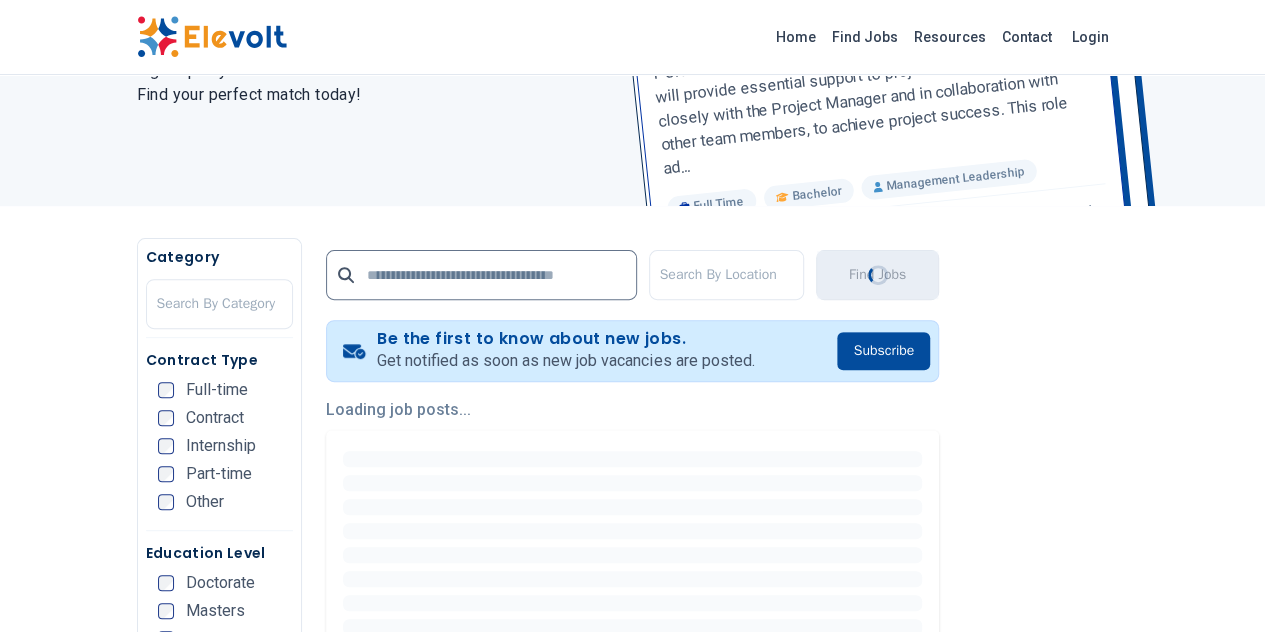 scroll, scrollTop: 399, scrollLeft: 0, axis: vertical 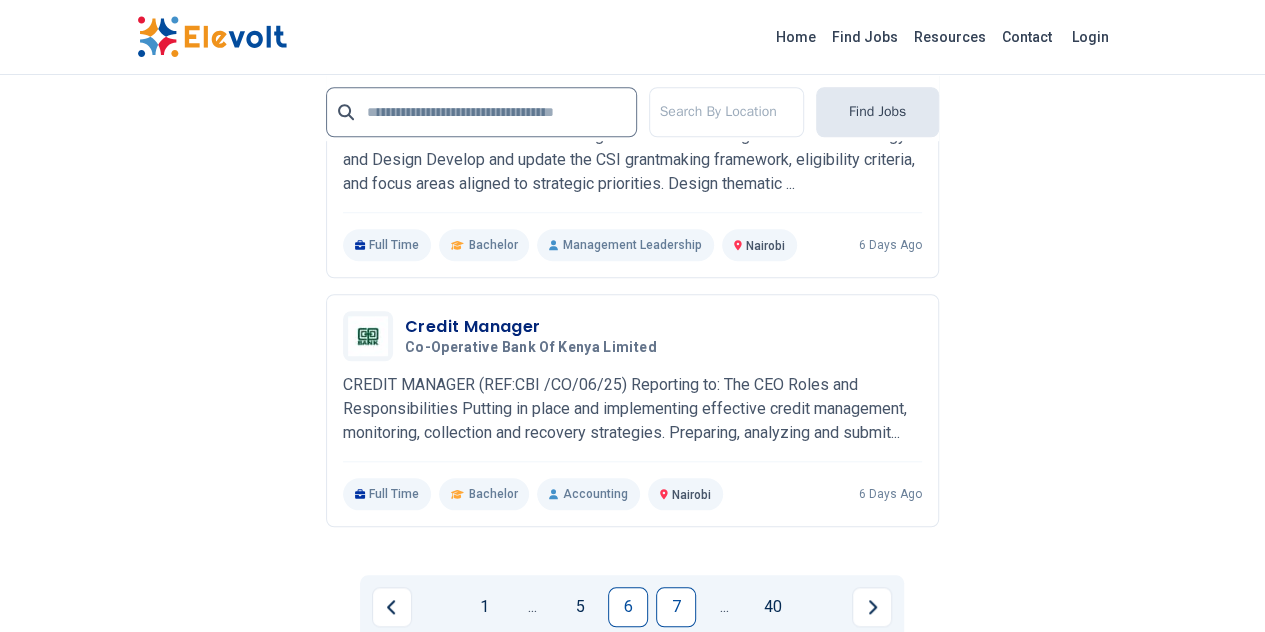 click on "7" at bounding box center (676, 607) 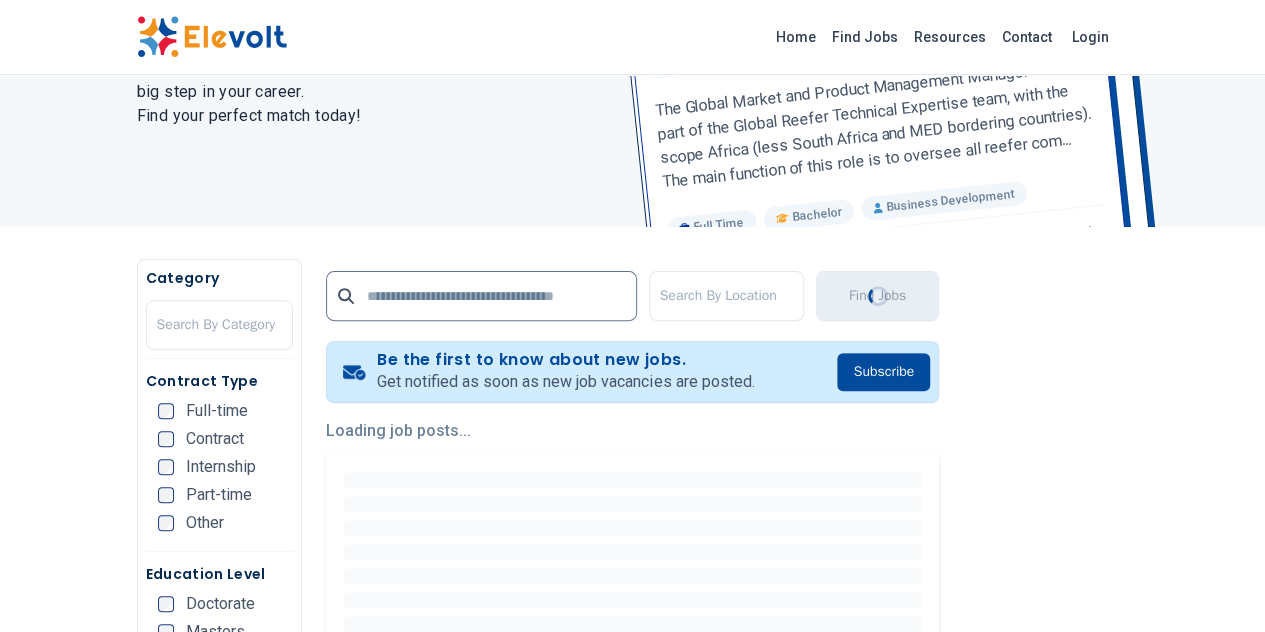 scroll, scrollTop: 400, scrollLeft: 0, axis: vertical 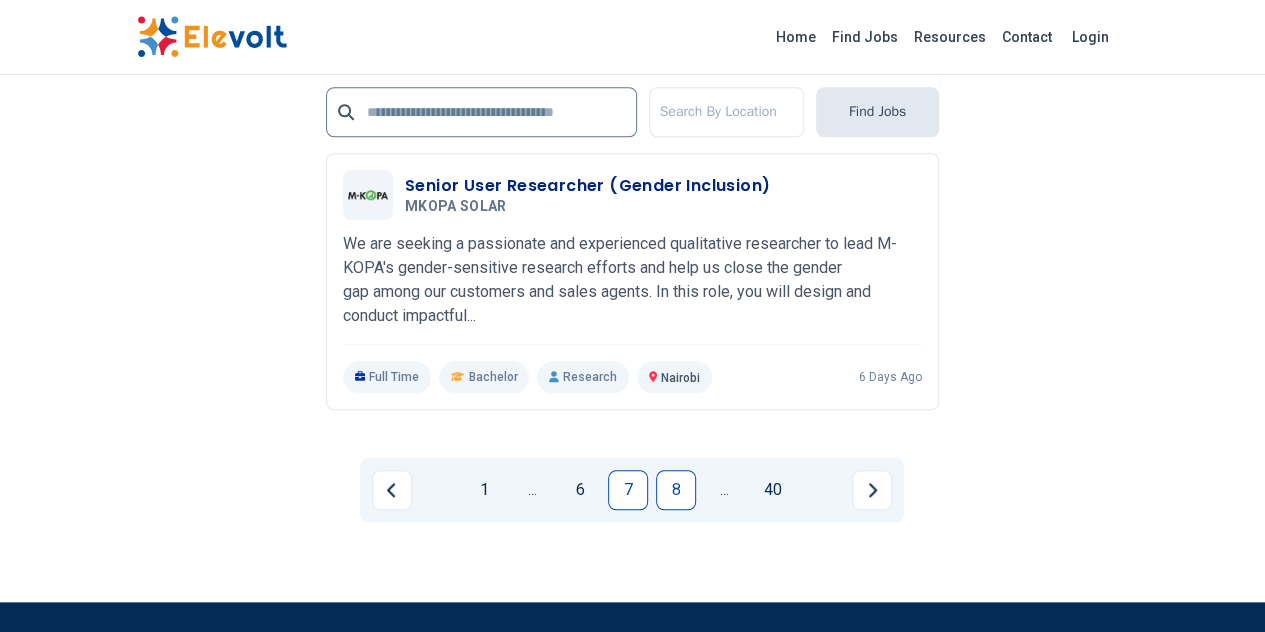 click on "8" at bounding box center (676, 490) 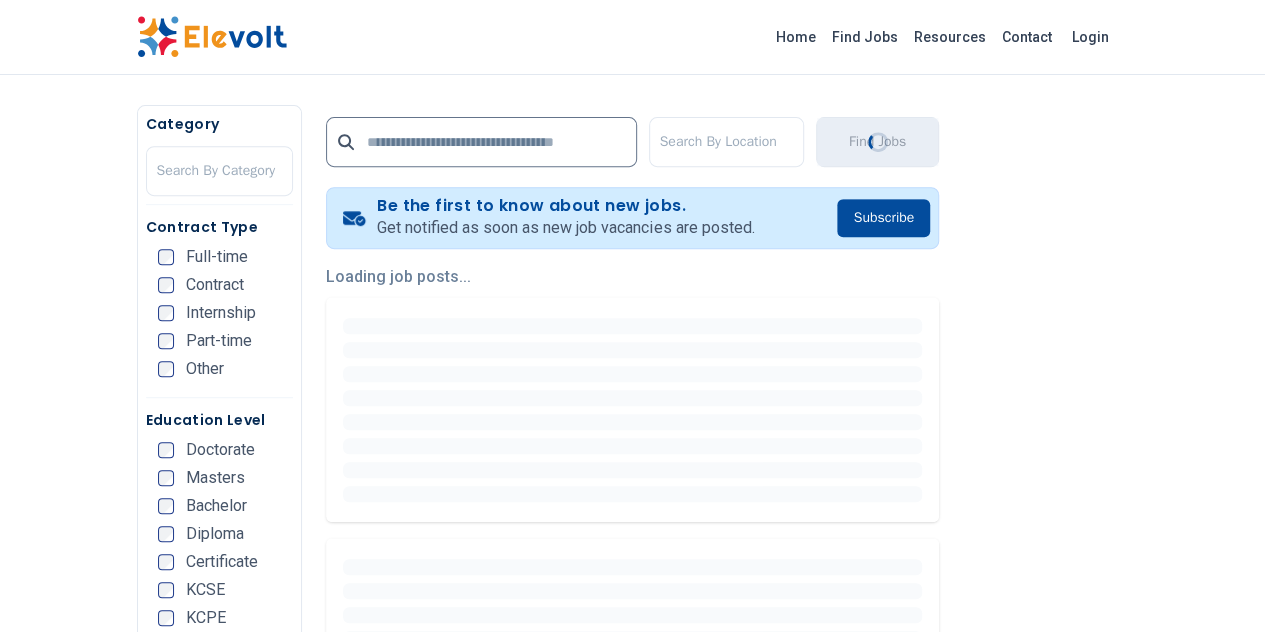 scroll, scrollTop: 400, scrollLeft: 0, axis: vertical 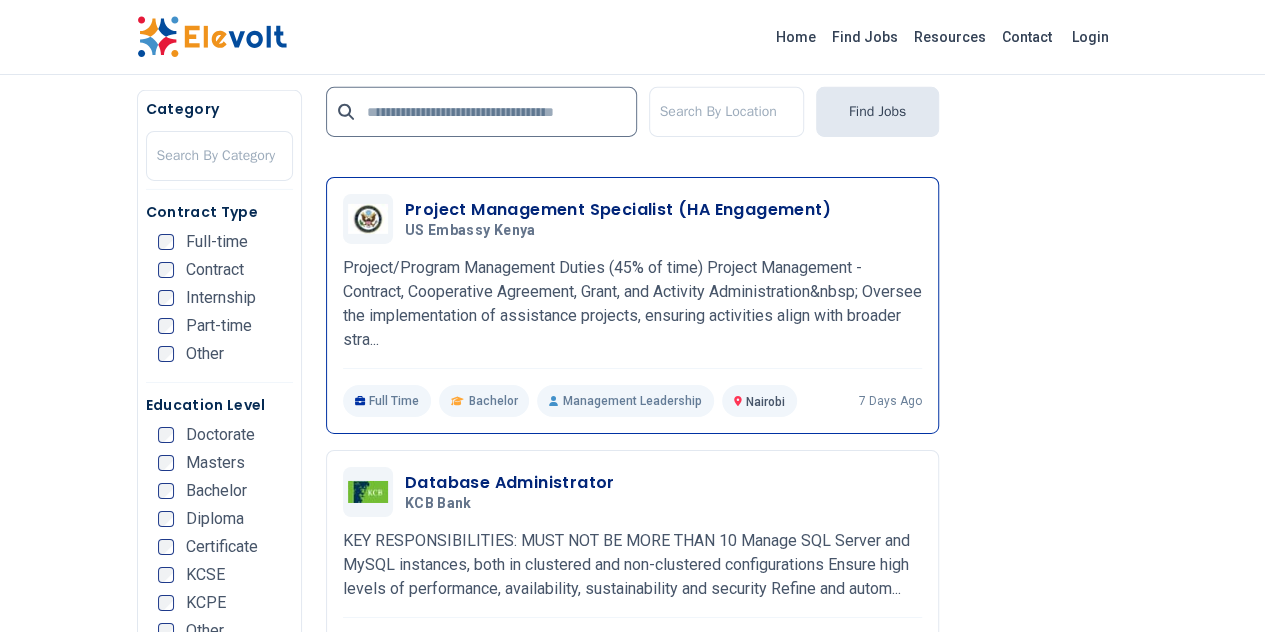click on "Project Management Specialist (HA   Engagement)" at bounding box center [618, 210] 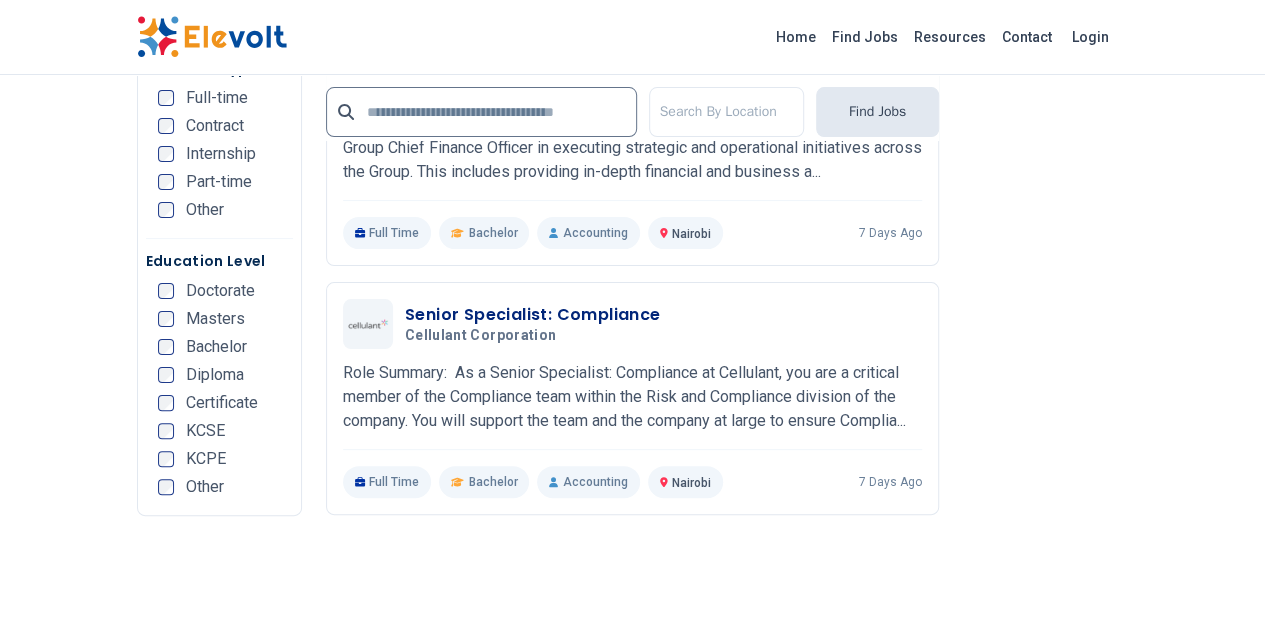 scroll, scrollTop: 3866, scrollLeft: 0, axis: vertical 